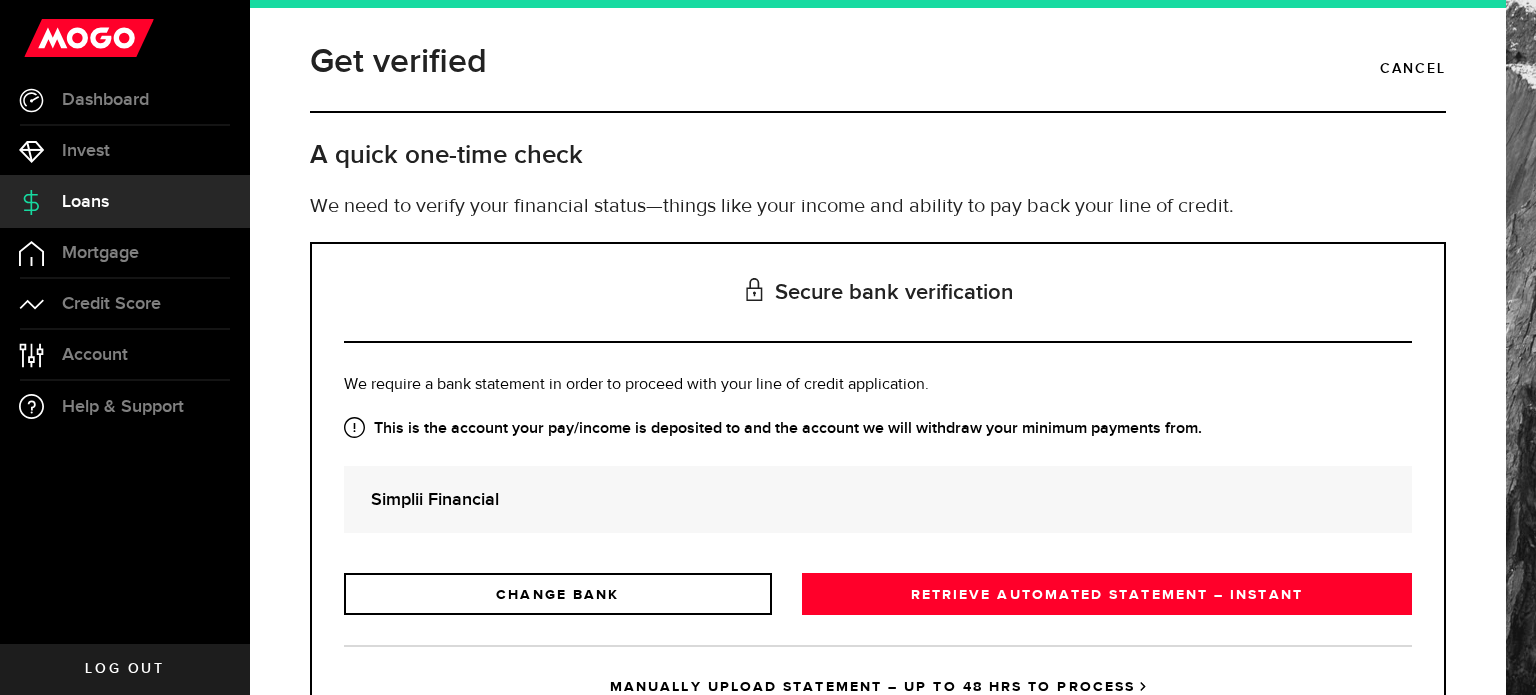 scroll, scrollTop: 0, scrollLeft: 0, axis: both 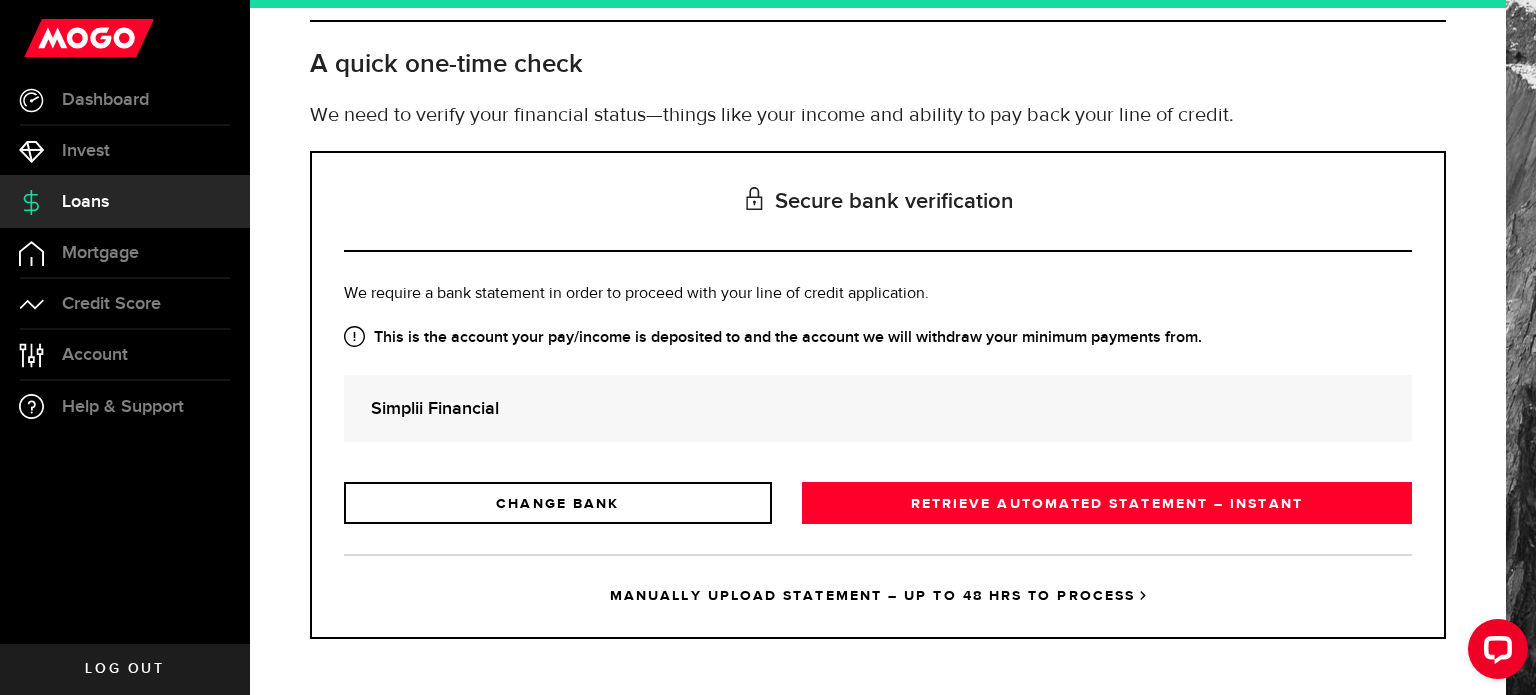 click on "Simplii Financial" at bounding box center (878, 408) 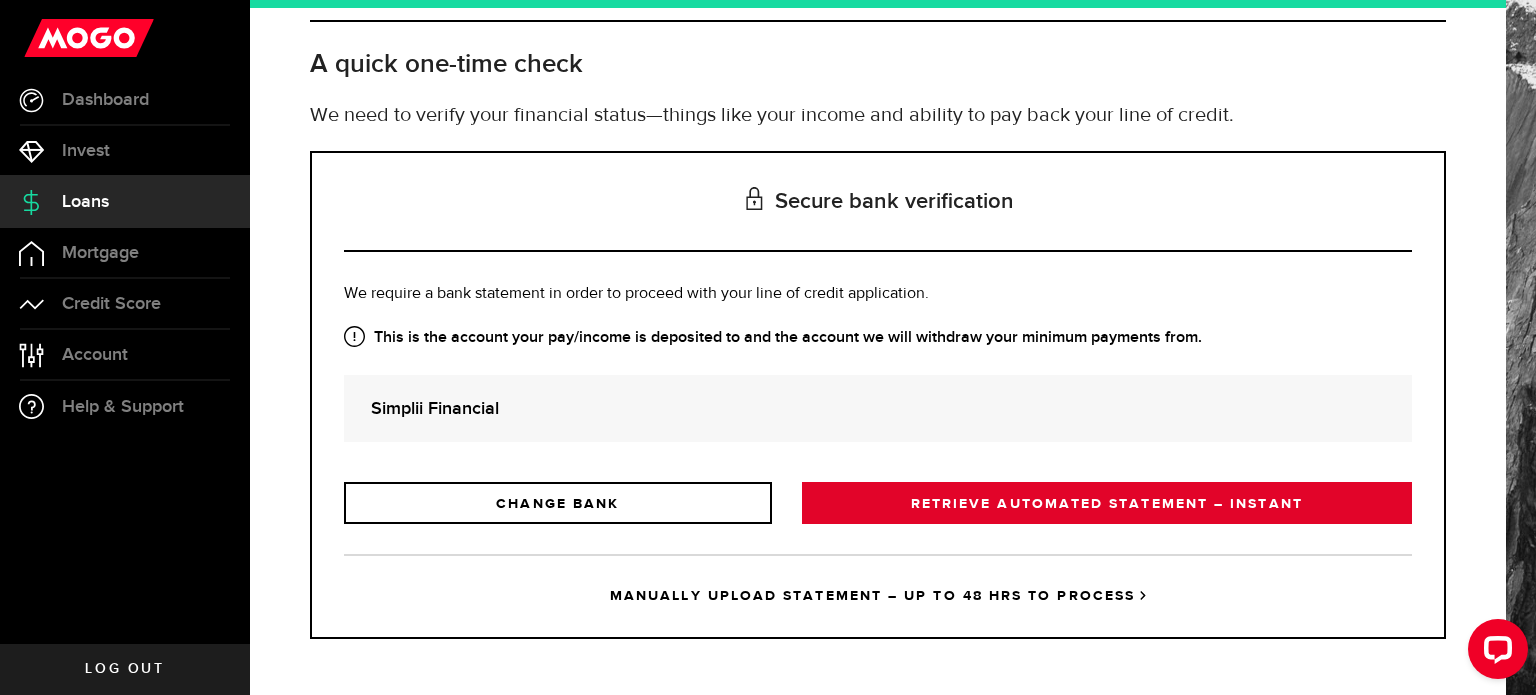 click on "RETRIEVE AUTOMATED STATEMENT – INSTANT" at bounding box center (1107, 503) 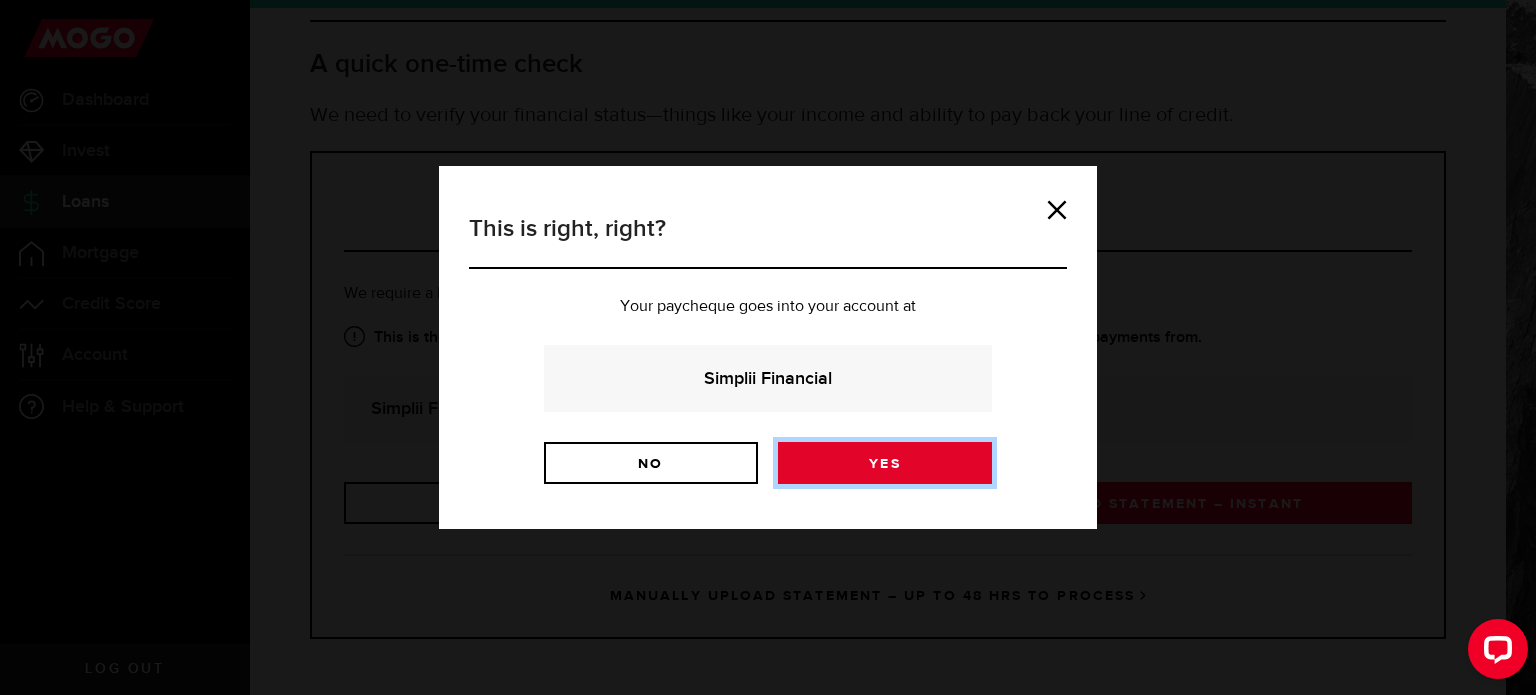 click on "Yes" at bounding box center (885, 463) 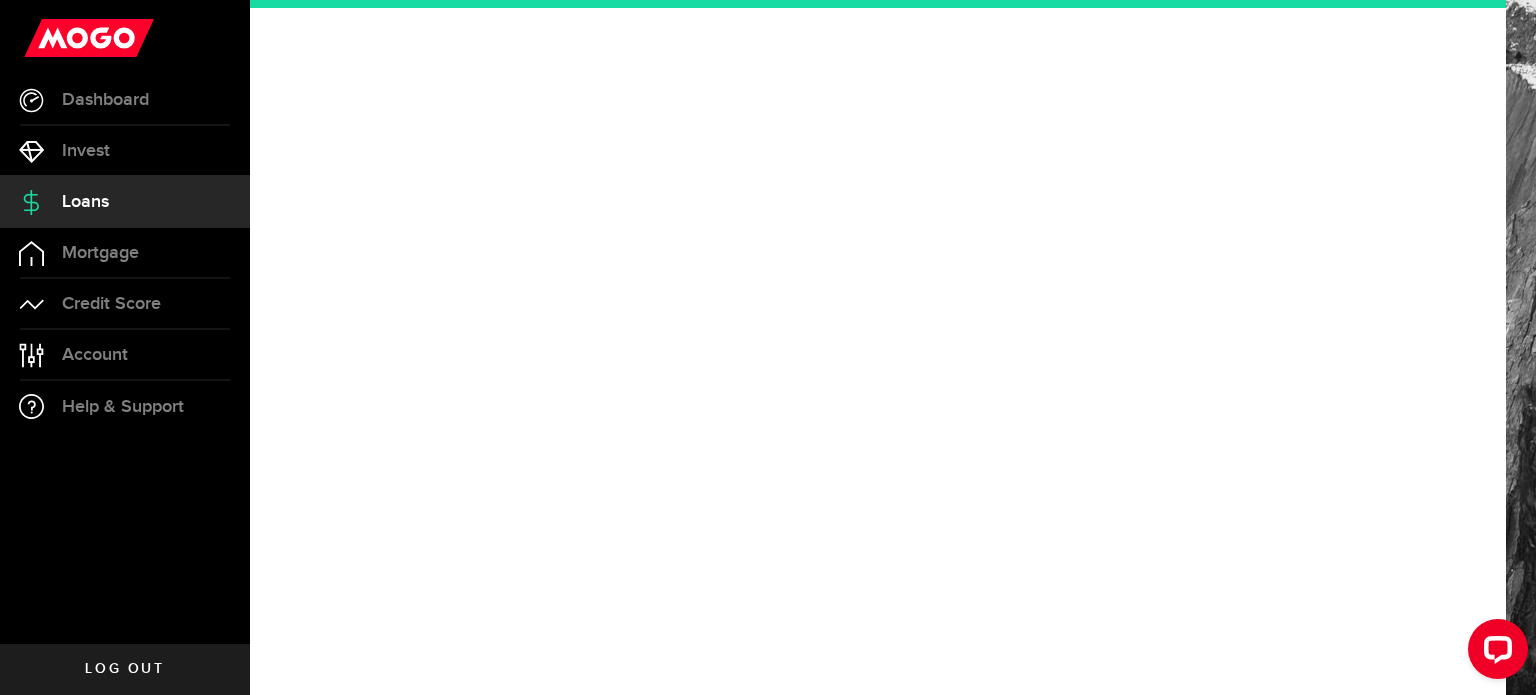 scroll, scrollTop: 0, scrollLeft: 0, axis: both 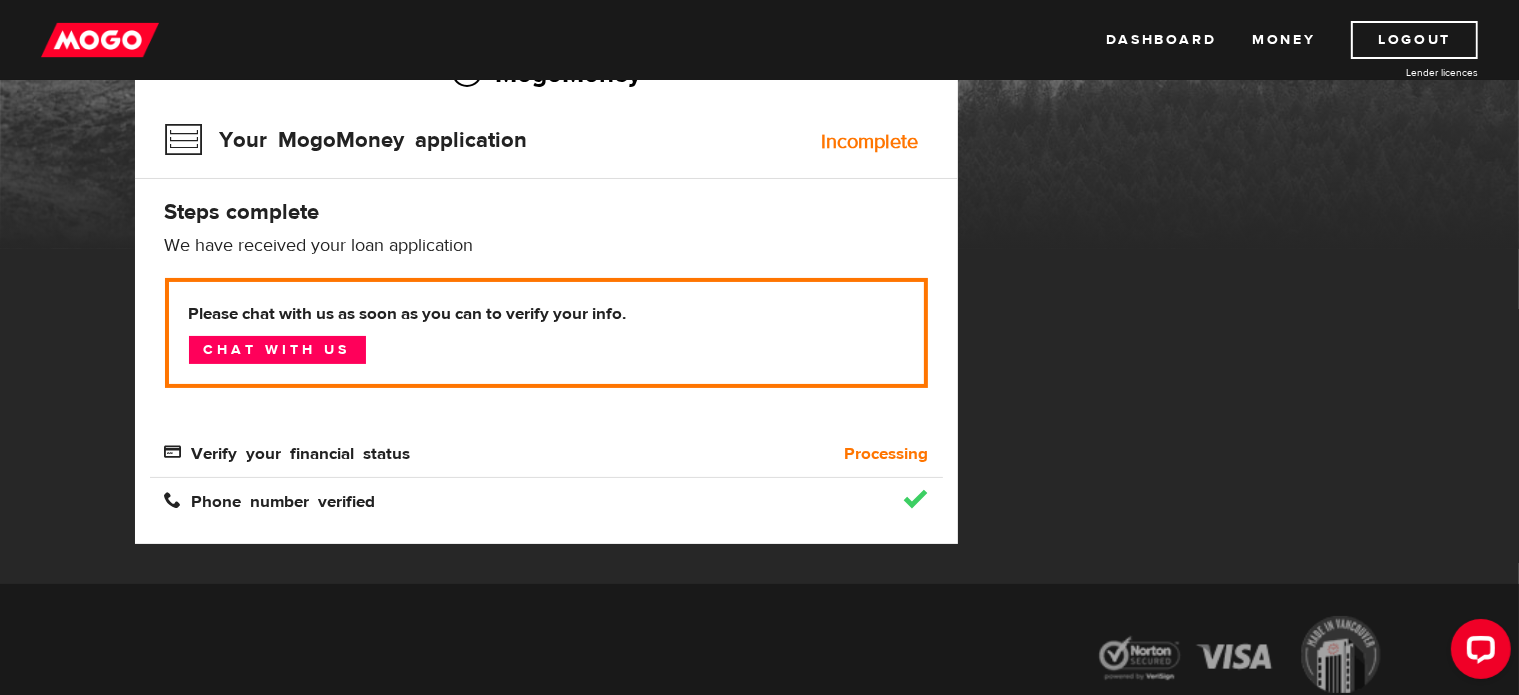 click on "Processing" at bounding box center [886, 454] 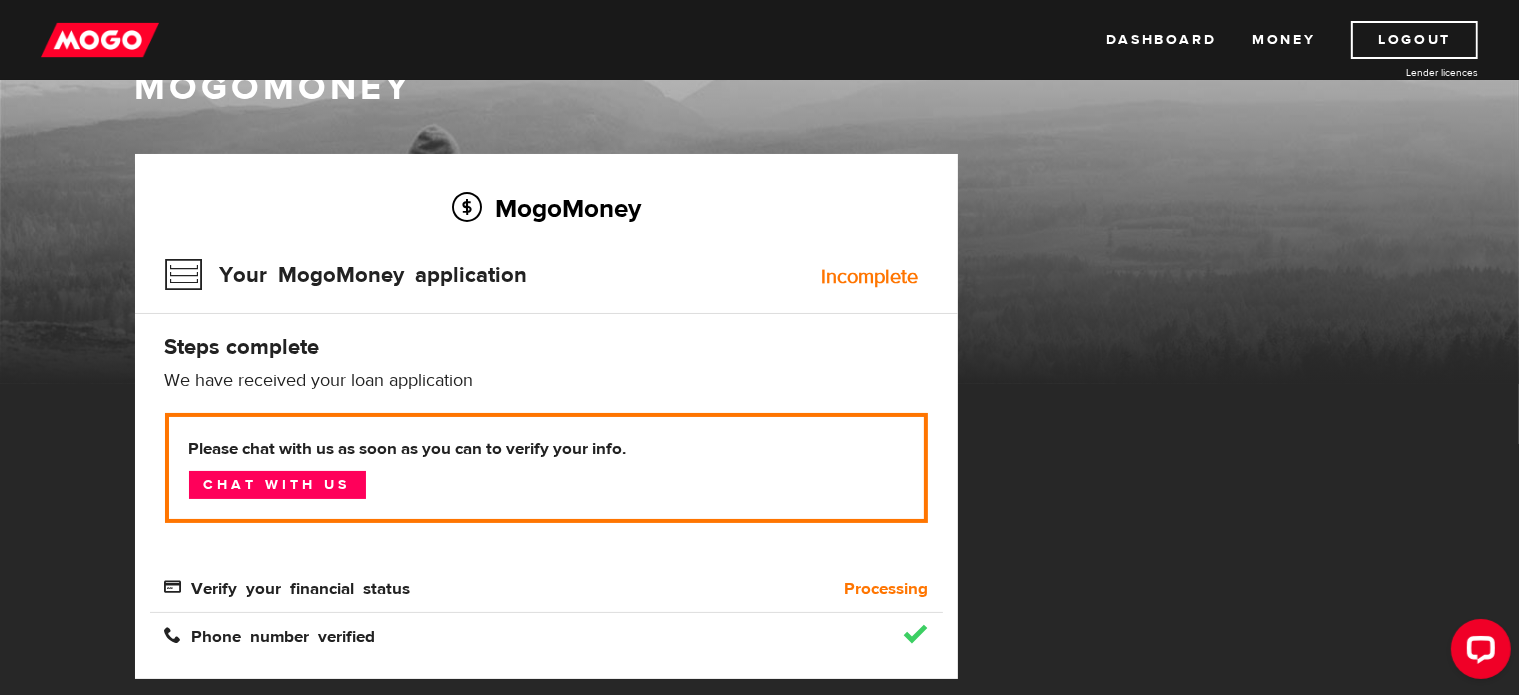 scroll, scrollTop: 0, scrollLeft: 0, axis: both 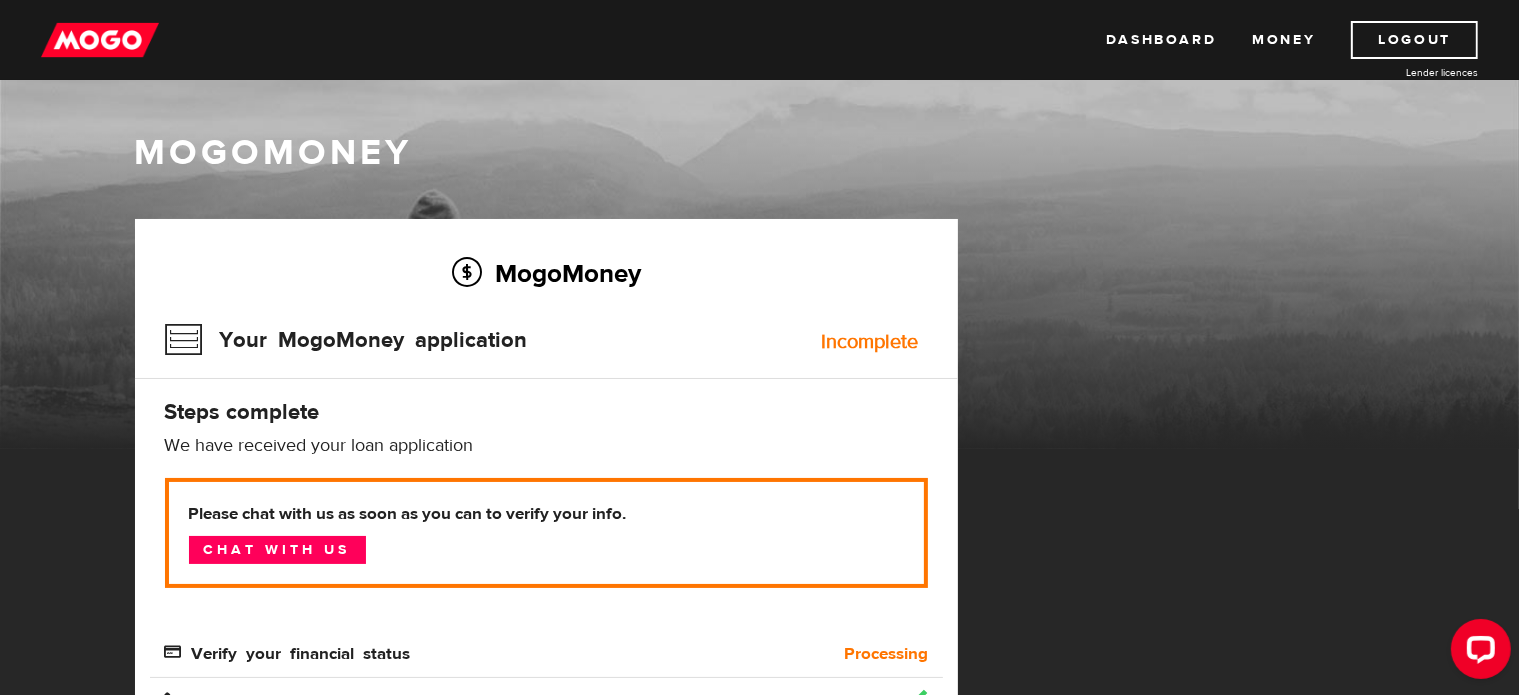 click on "Please chat with us as soon as you can to verify your info.           Chat with us" at bounding box center [546, 533] 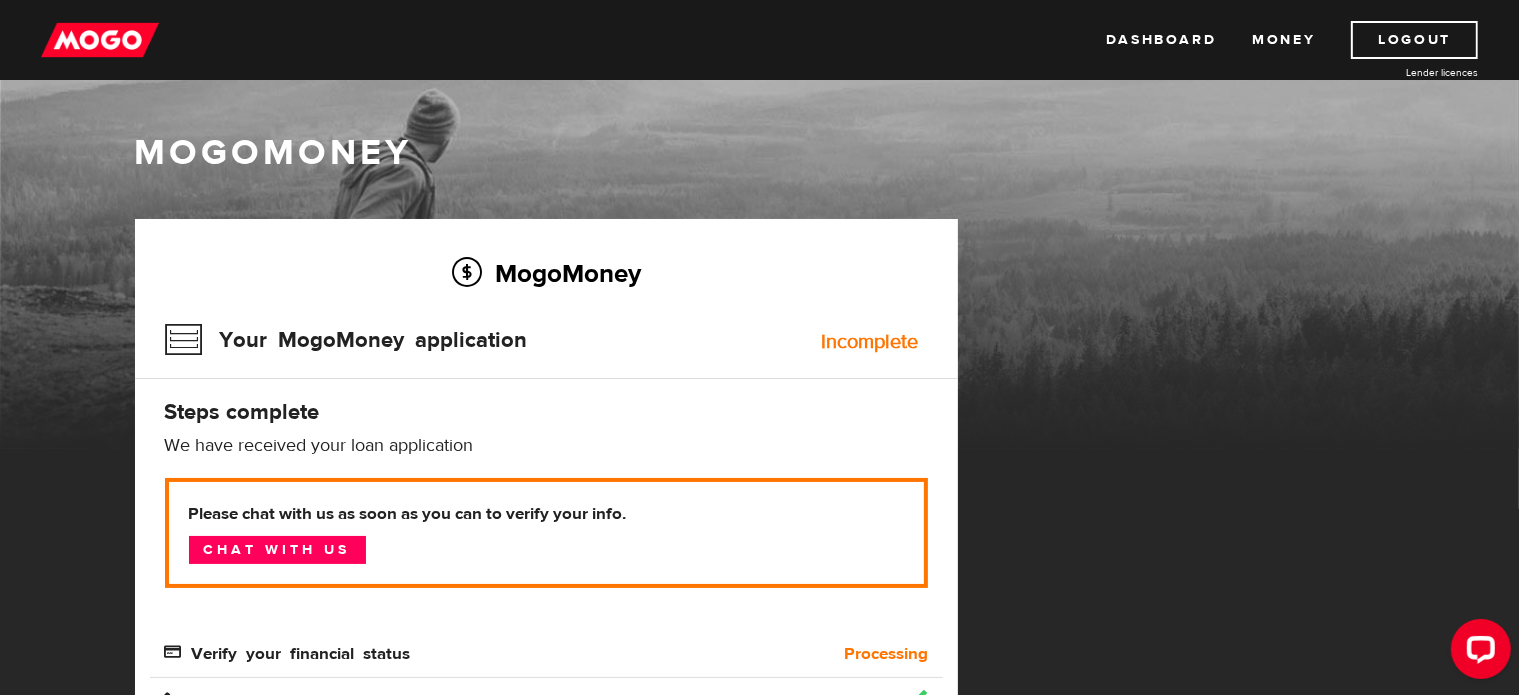 scroll, scrollTop: 300, scrollLeft: 0, axis: vertical 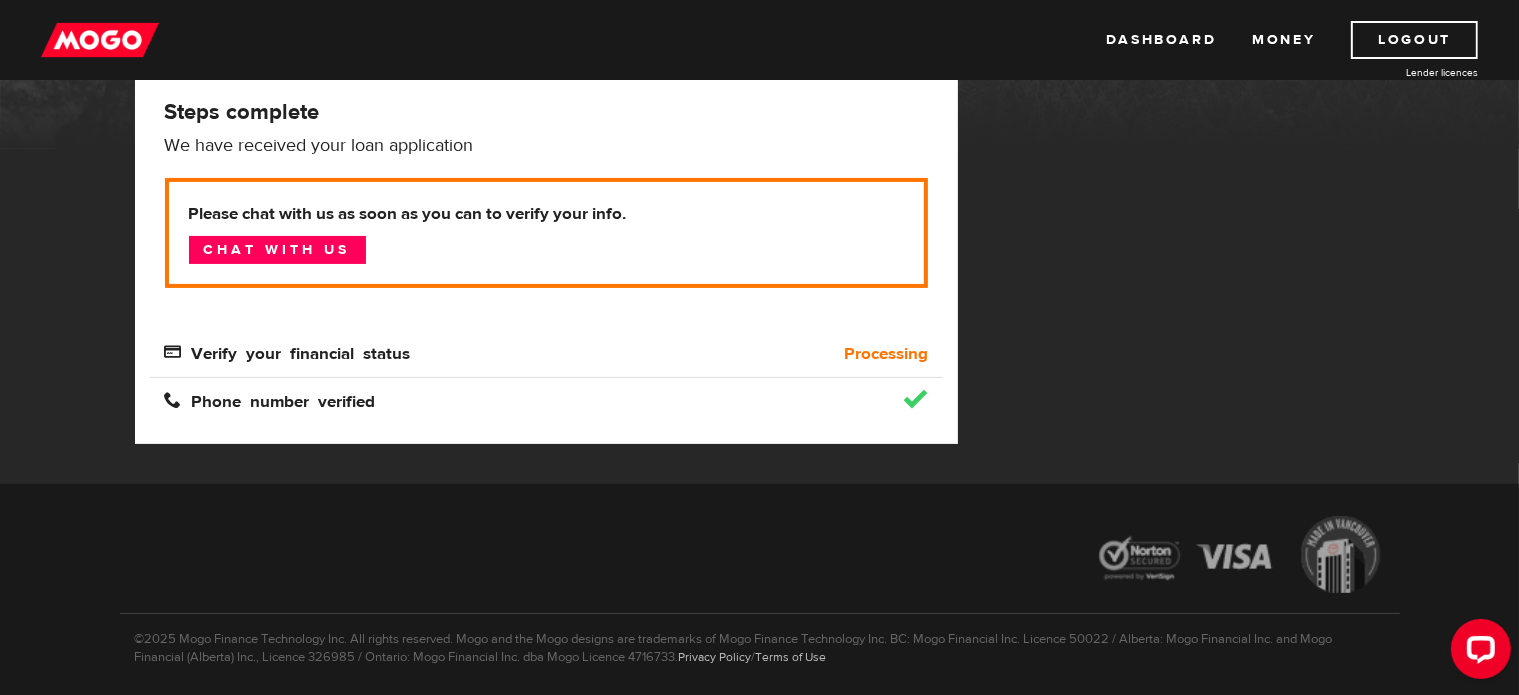 click on "MogoMoney Your MogoMoney application Incomplete Steps complete We have received your loan application We could not verify your financial status Please chat with us as soon as you can to verify your info.           Chat with us Verify your financial status Processing Verify your financial status Verify Financial status verified Verify your phone number Verify Phone number verified" at bounding box center [546, 181] 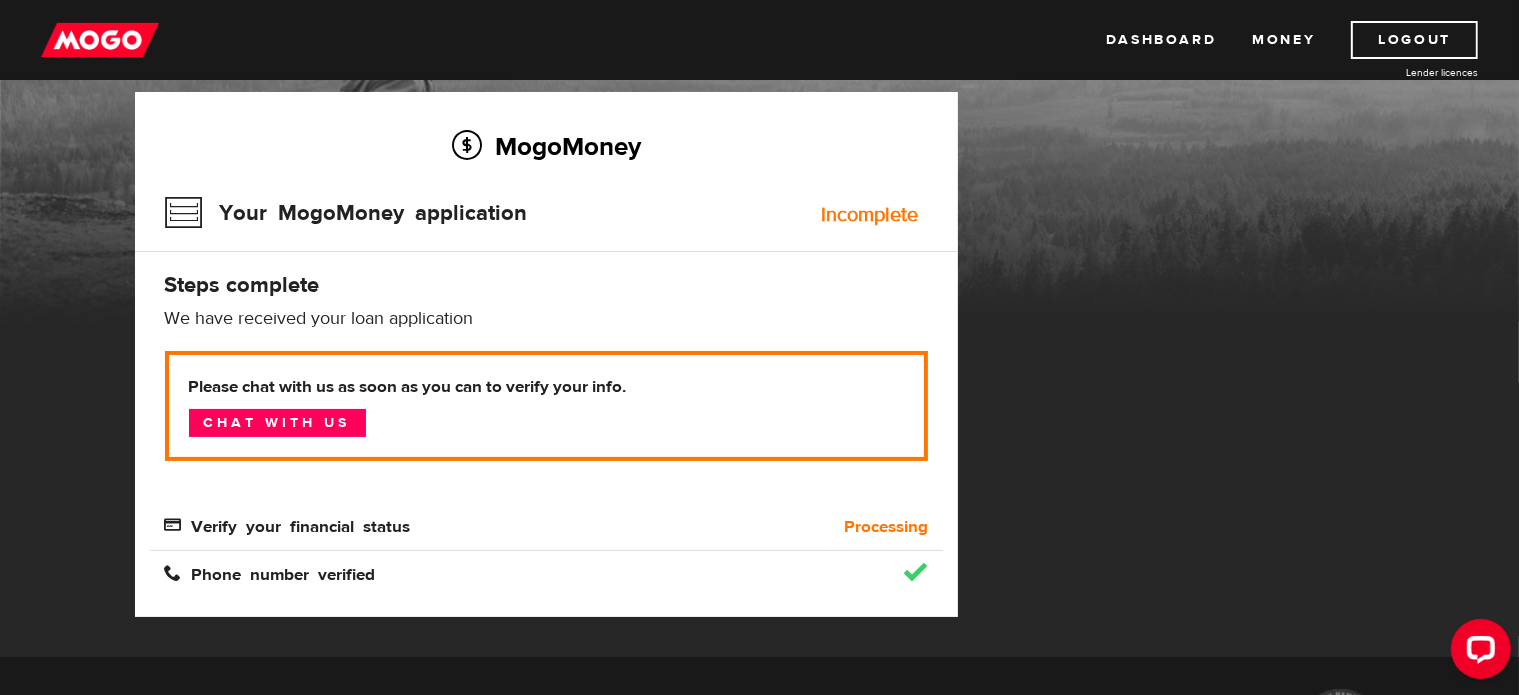 scroll, scrollTop: 0, scrollLeft: 0, axis: both 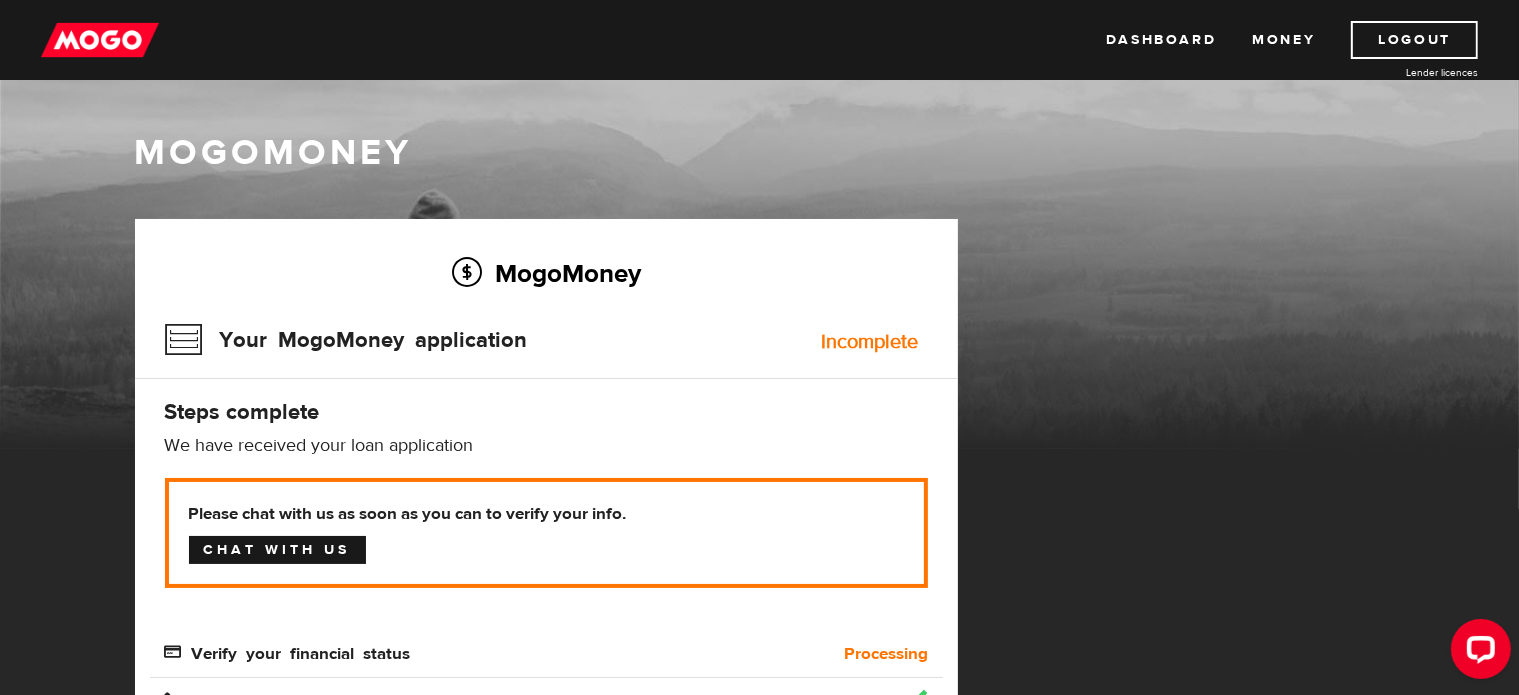 click on "Chat with us" at bounding box center [277, 550] 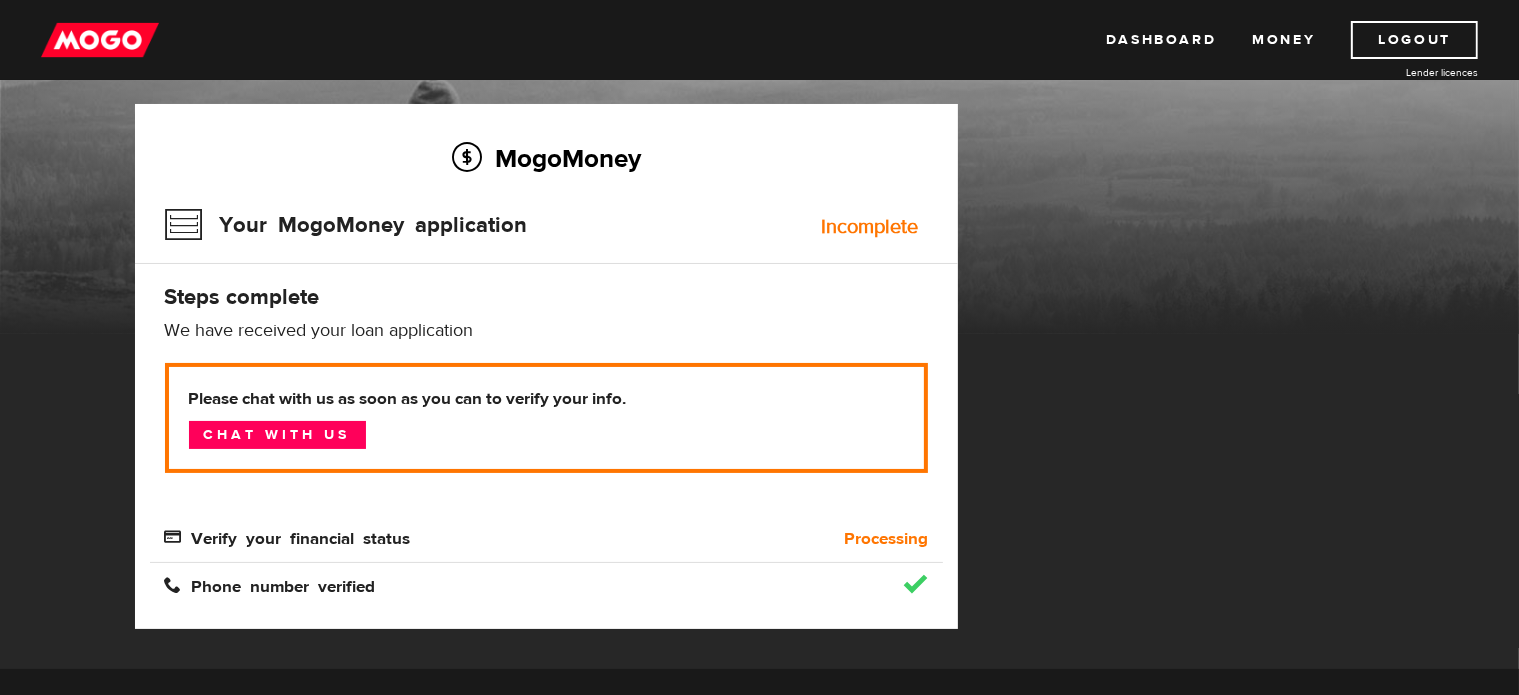 scroll, scrollTop: 200, scrollLeft: 0, axis: vertical 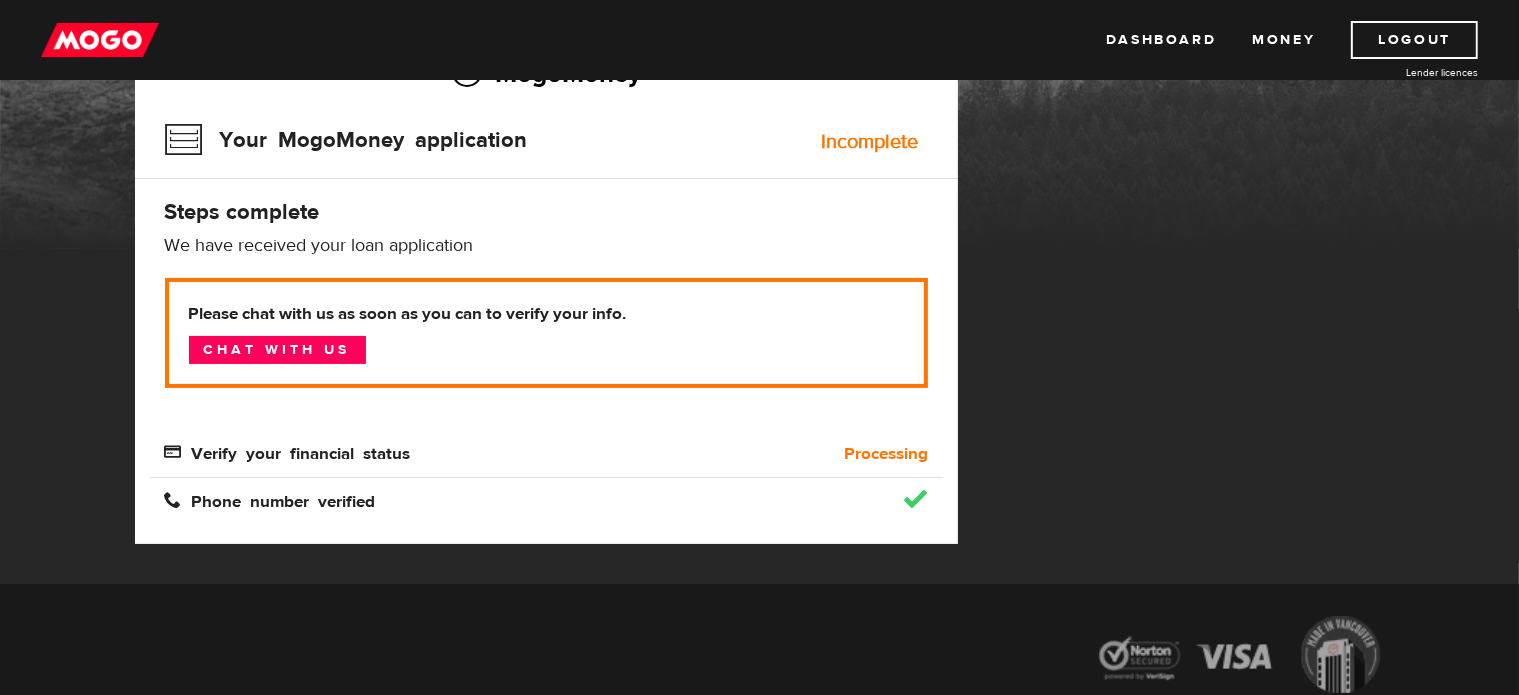 click on "Incomplete" at bounding box center (869, 142) 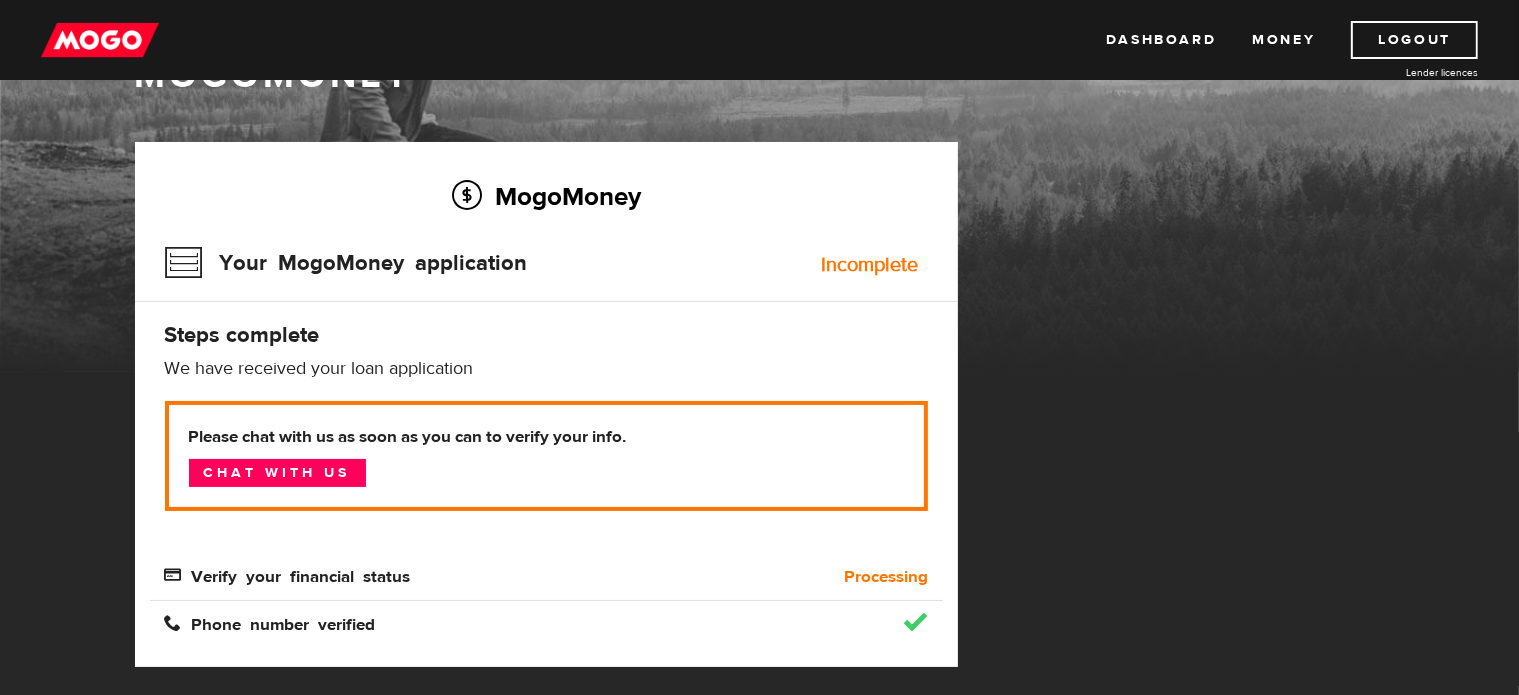 scroll, scrollTop: 200, scrollLeft: 0, axis: vertical 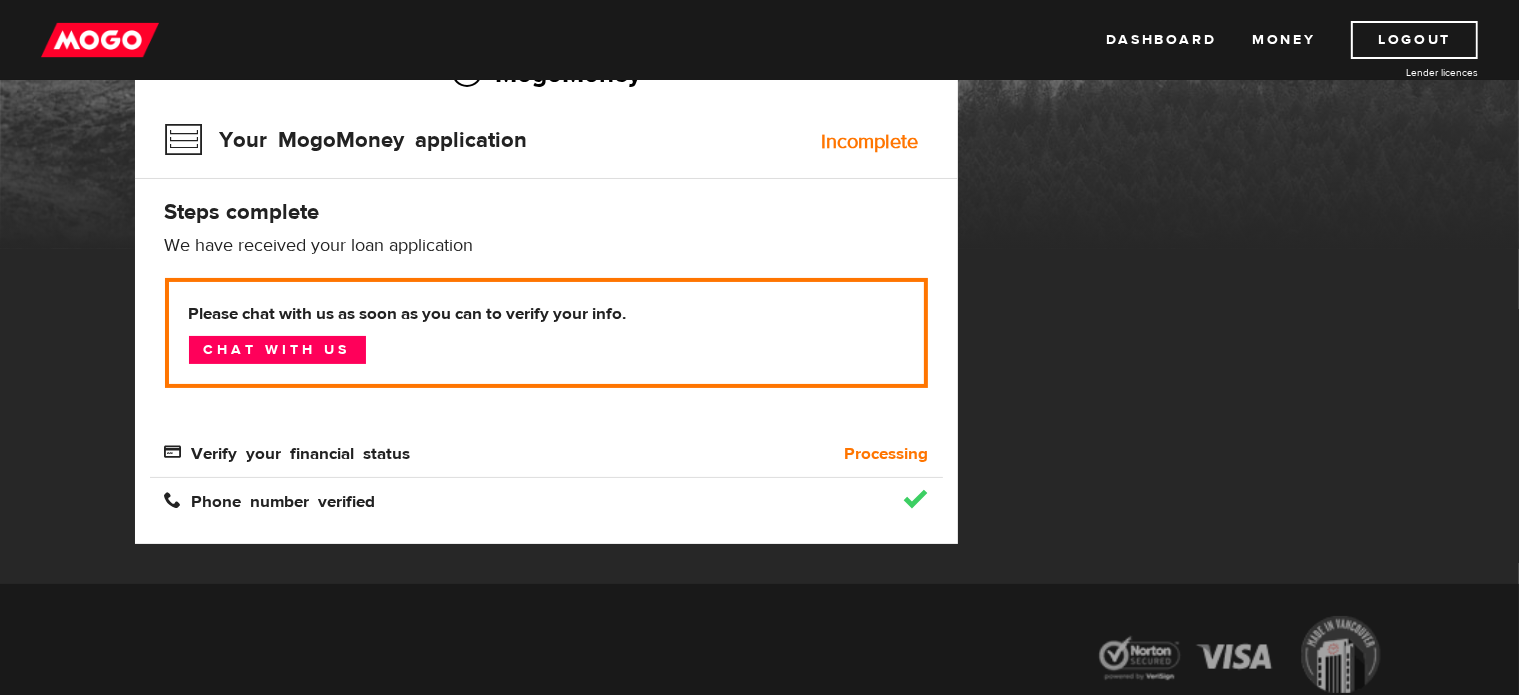 click on "Verify your financial status" at bounding box center [447, 454] 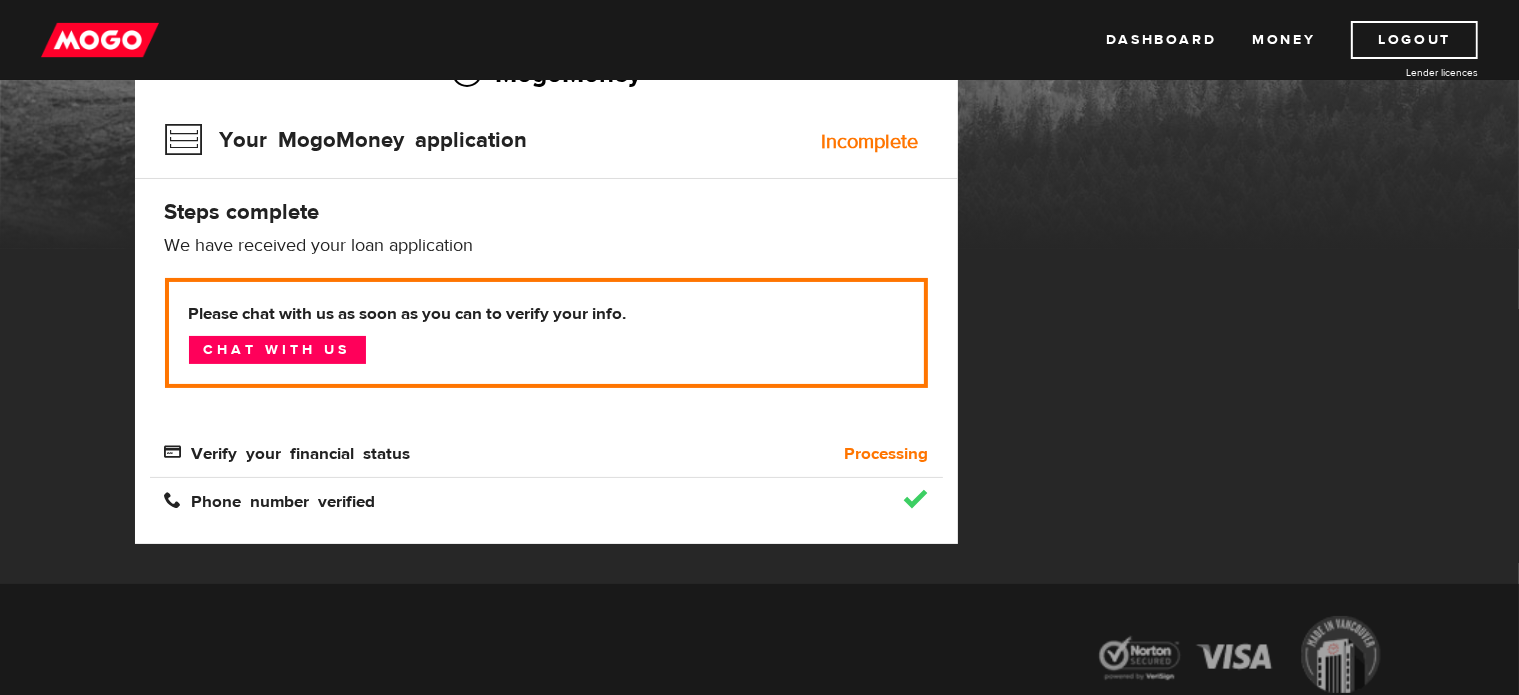scroll, scrollTop: 0, scrollLeft: 0, axis: both 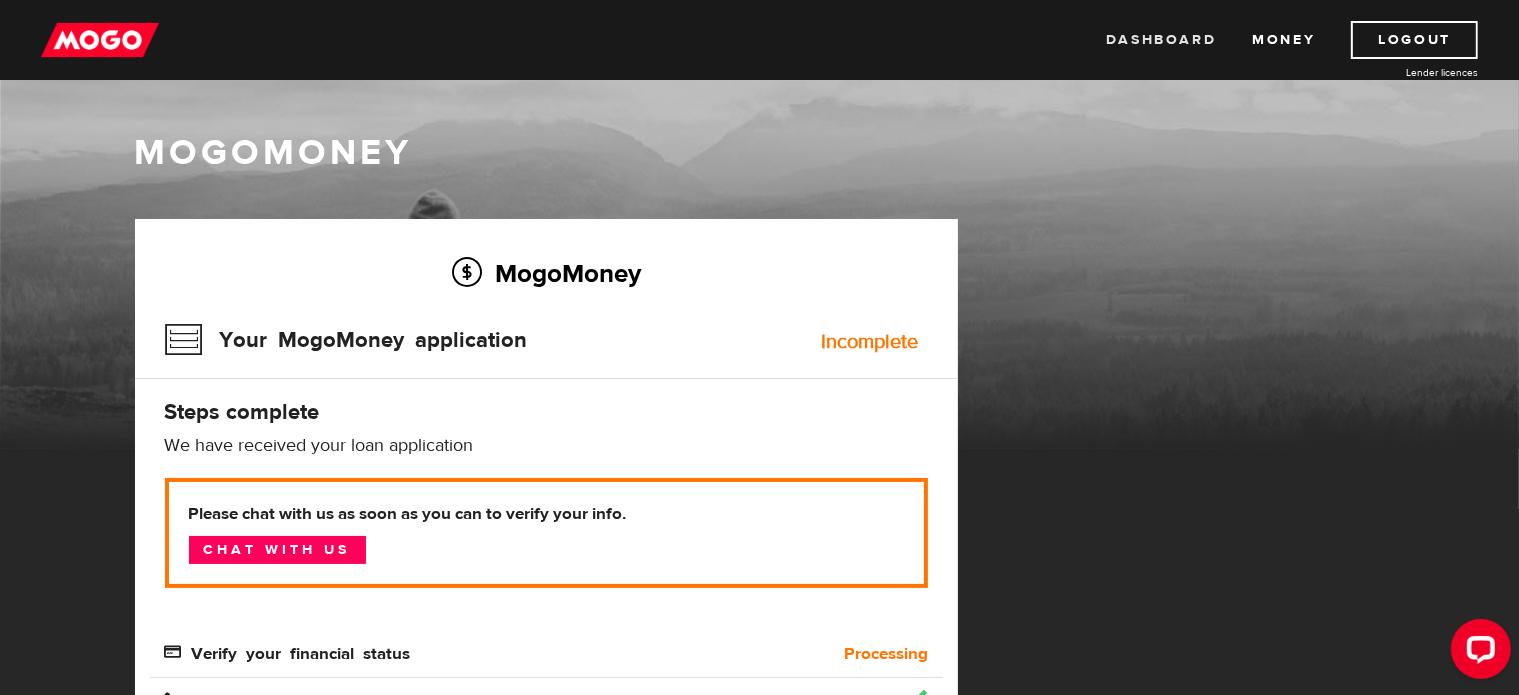click on "Dashboard" at bounding box center (1161, 40) 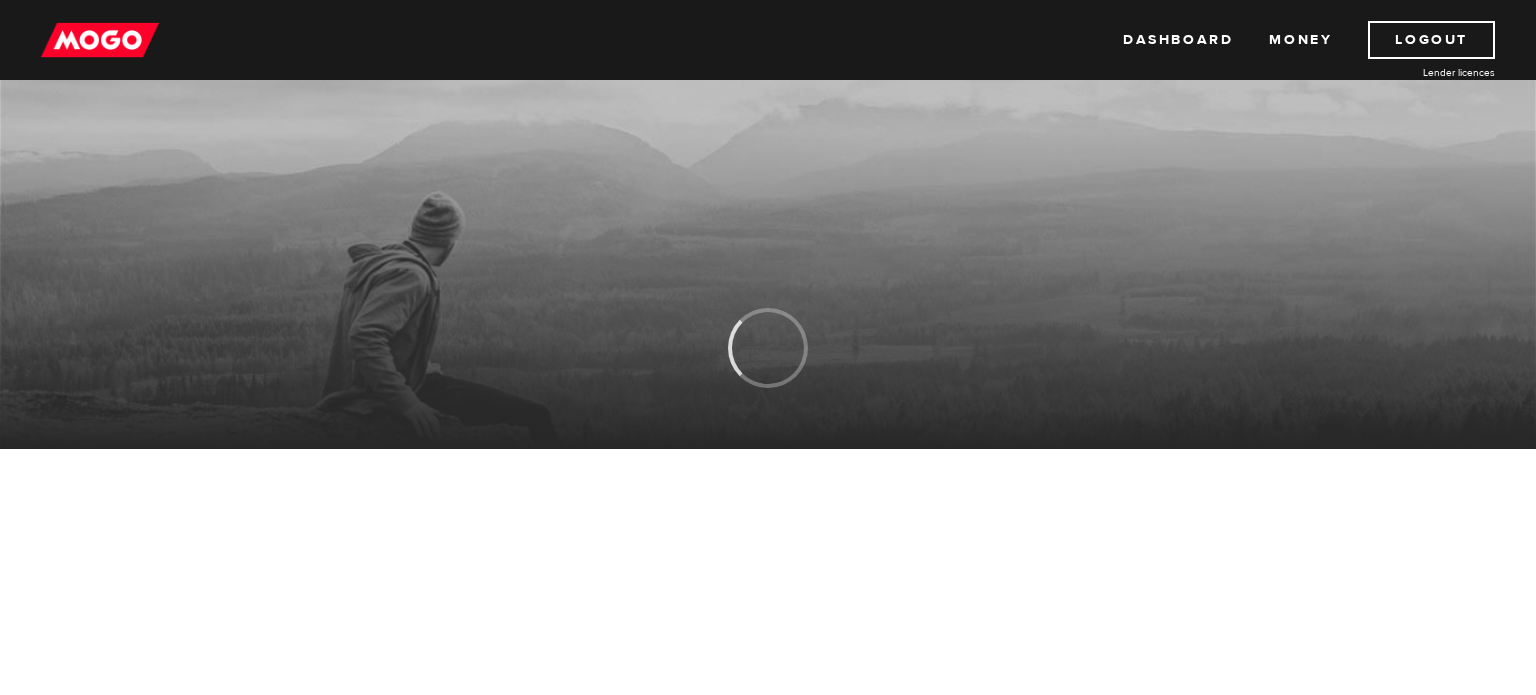 scroll, scrollTop: 0, scrollLeft: 0, axis: both 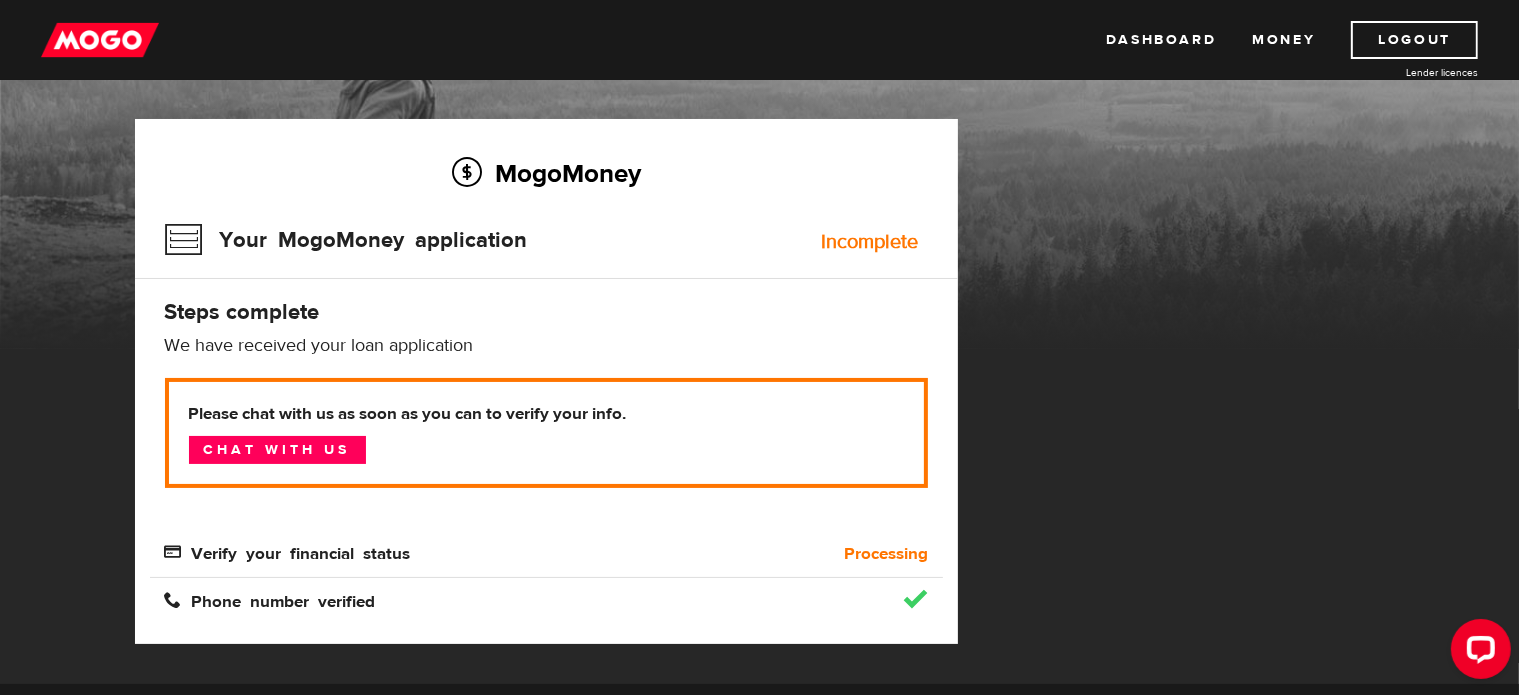 click on "Incomplete" at bounding box center (869, 242) 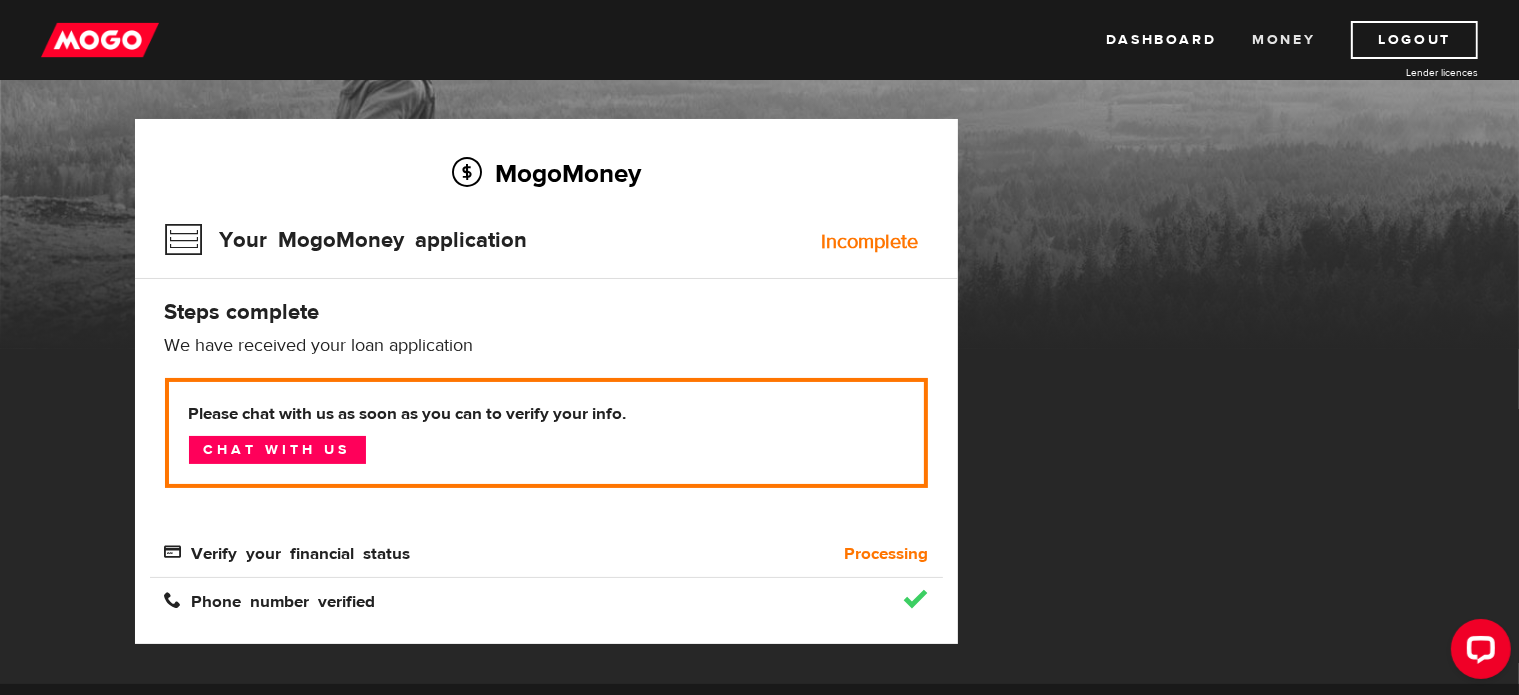 click on "Money" at bounding box center (1283, 40) 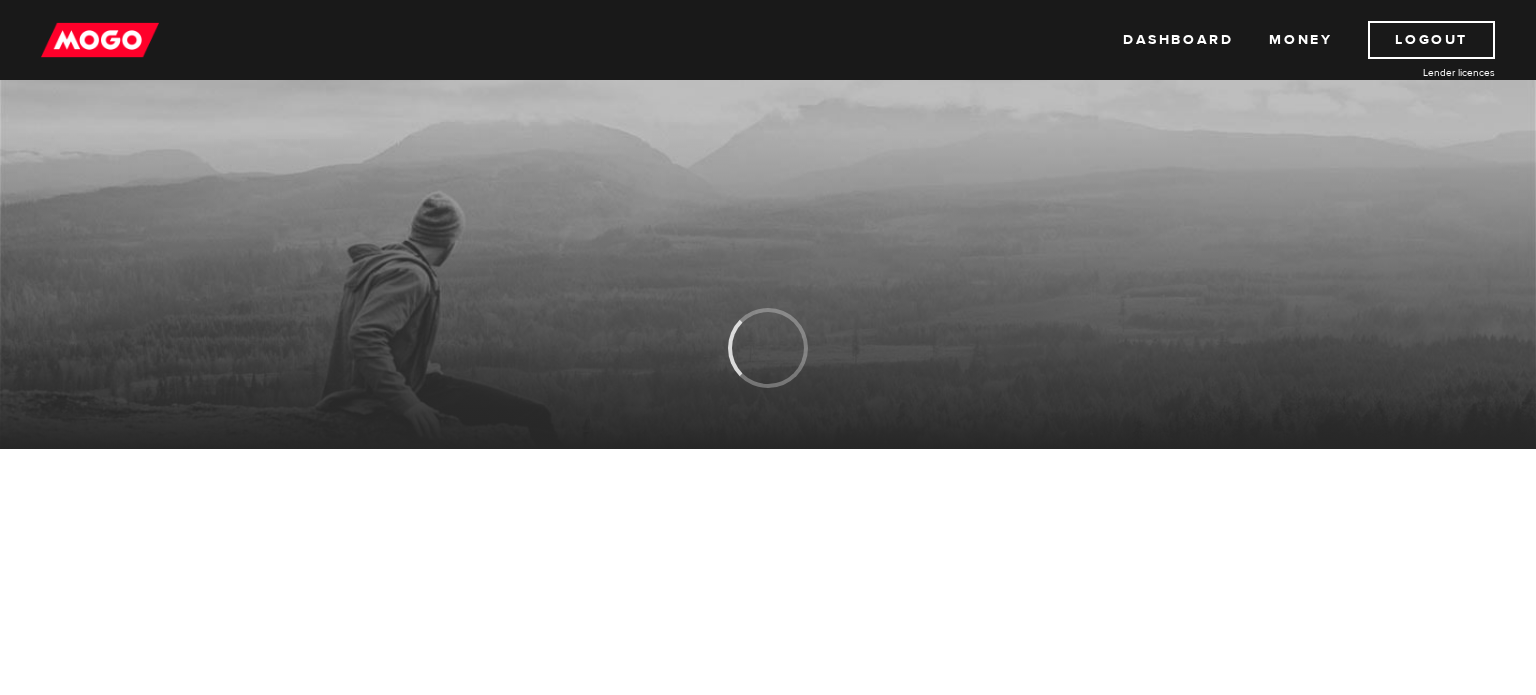 scroll, scrollTop: 0, scrollLeft: 0, axis: both 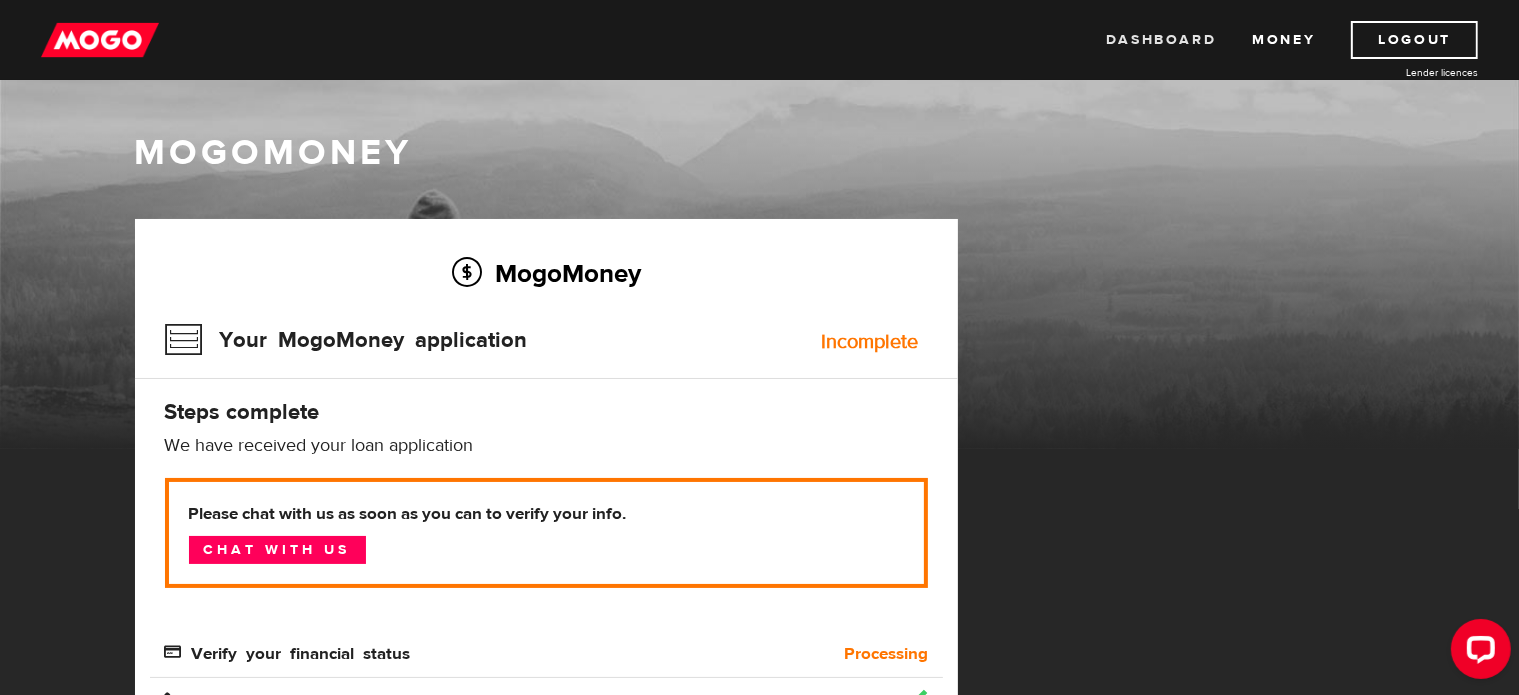 click on "Dashboard" at bounding box center [1161, 40] 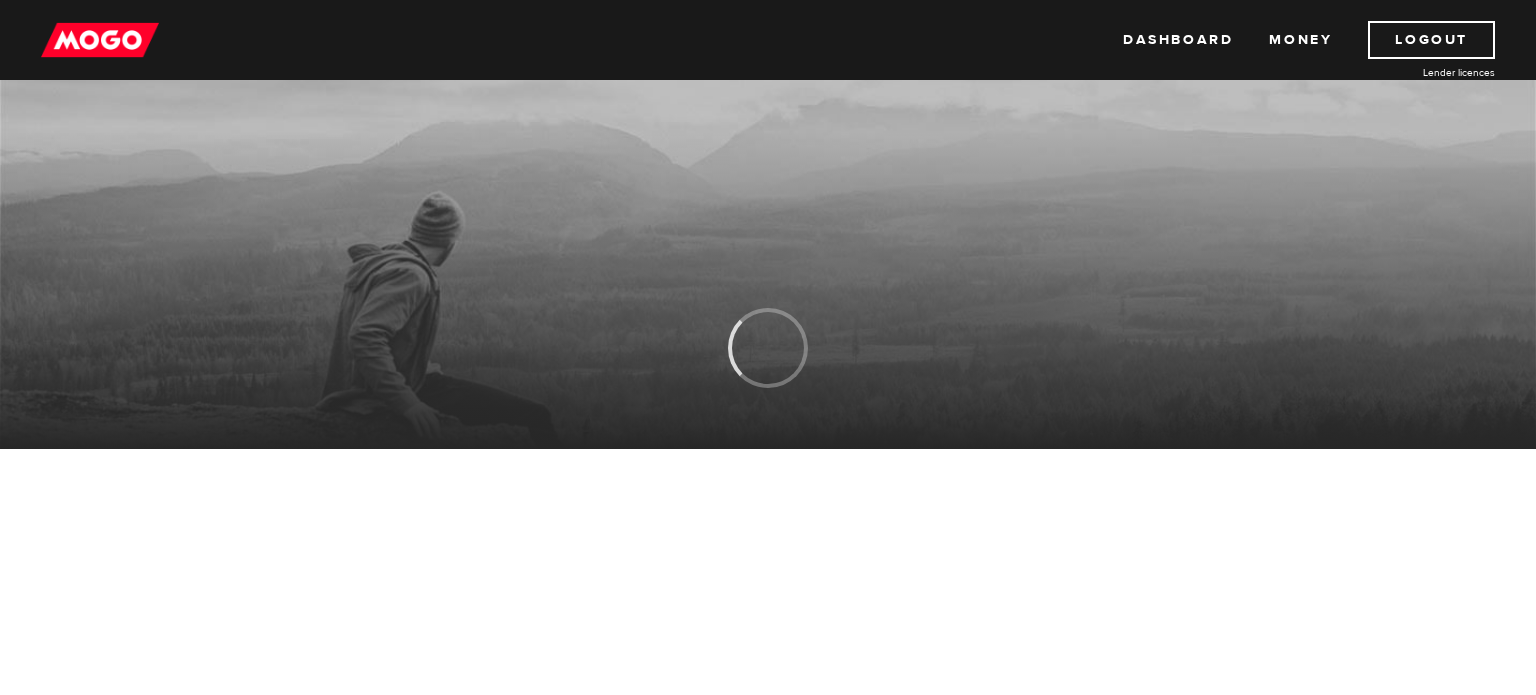 scroll, scrollTop: 0, scrollLeft: 0, axis: both 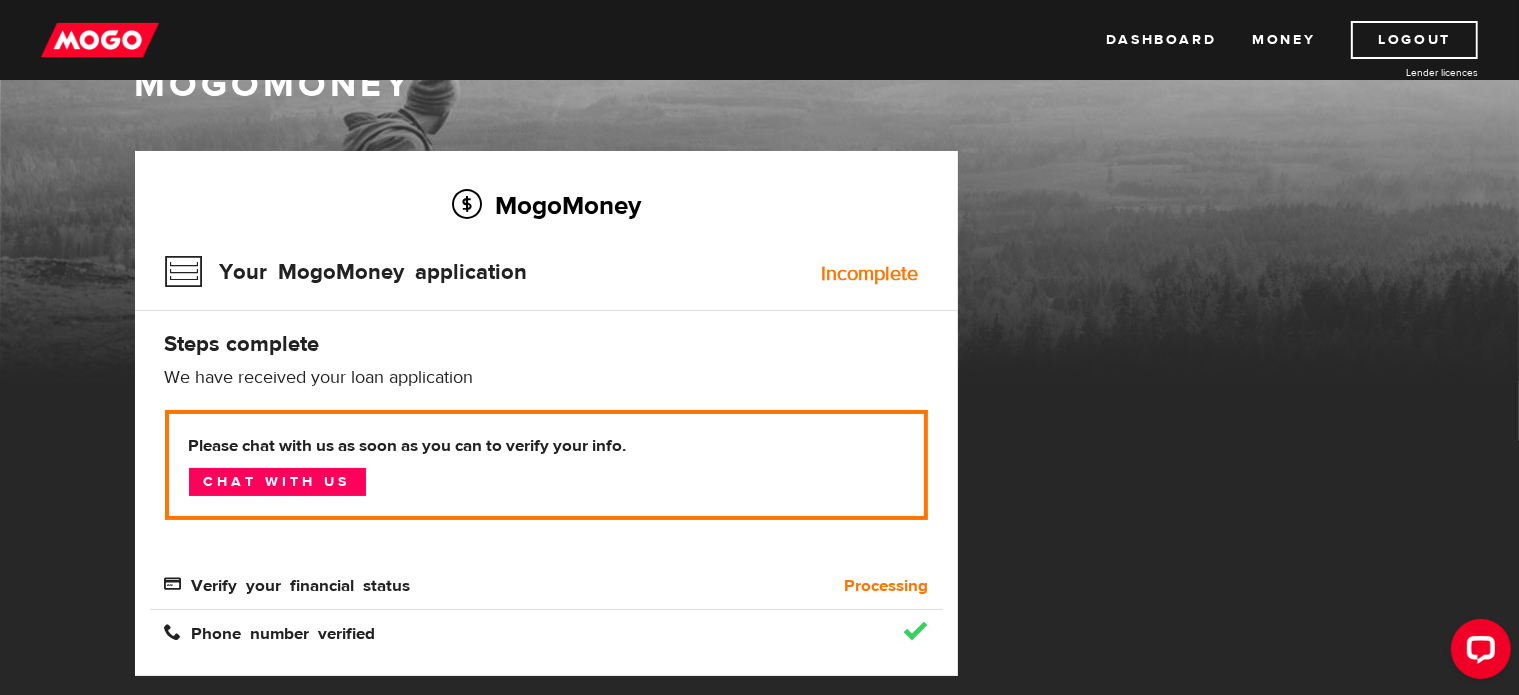 click on "Please chat with us as soon as you can to verify your info.           Chat with us" at bounding box center [546, 465] 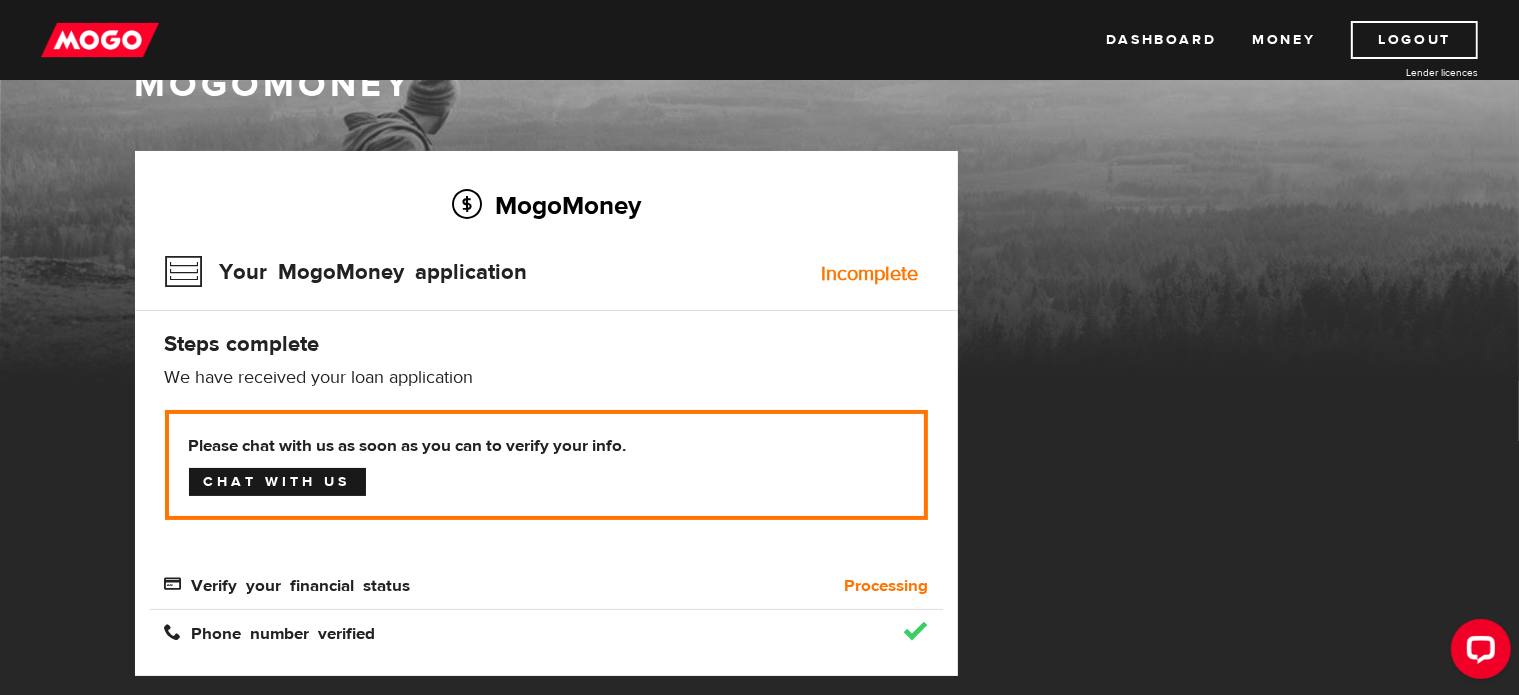 click on "Chat with us" at bounding box center (277, 482) 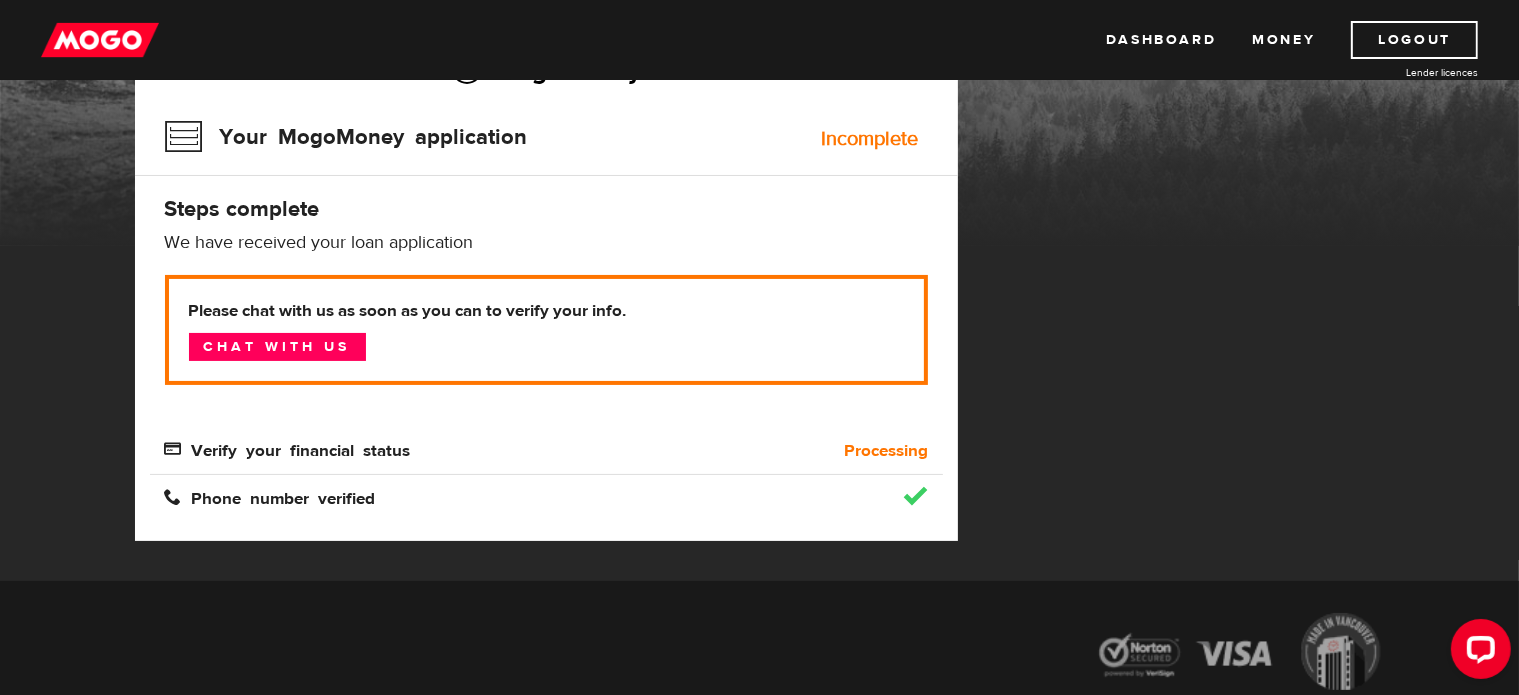 scroll, scrollTop: 368, scrollLeft: 0, axis: vertical 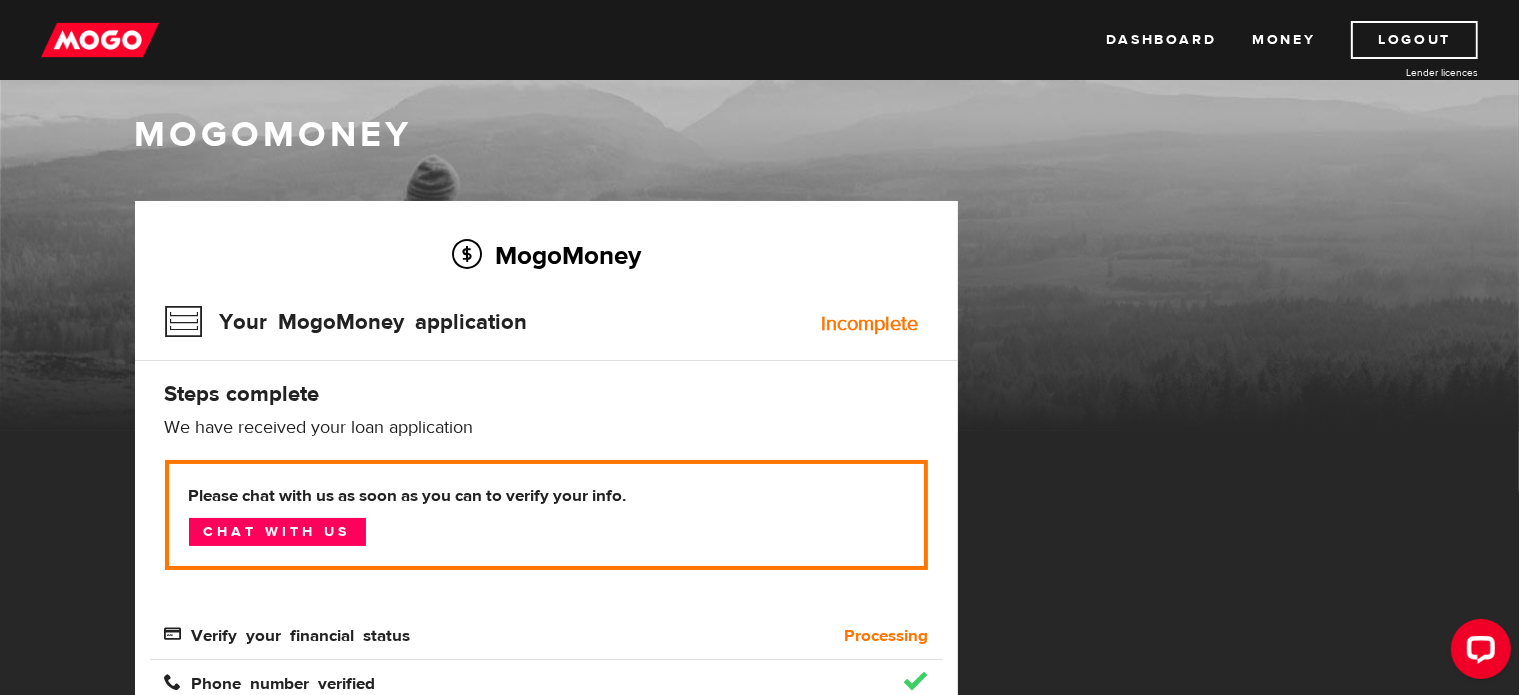click on "Please chat with us as soon as you can to verify your info.           Chat with us" at bounding box center [546, 515] 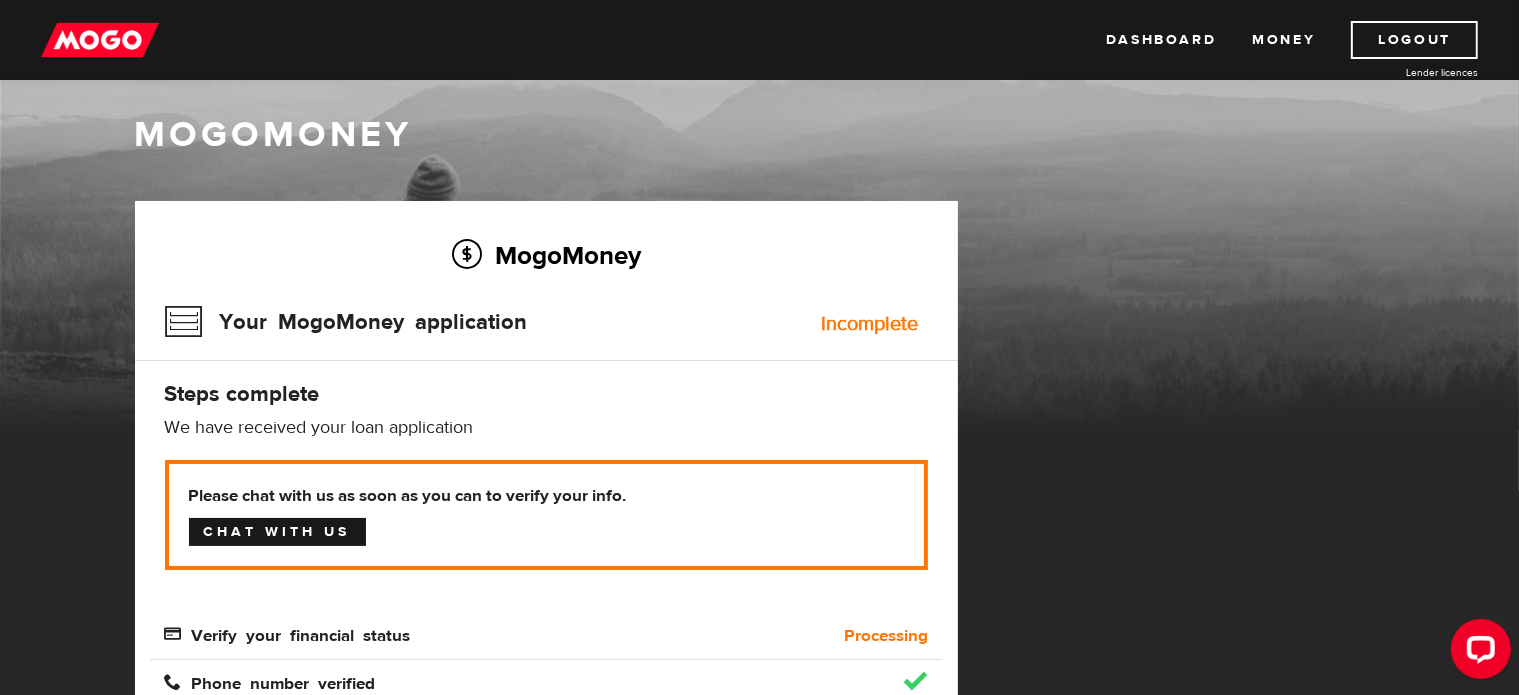 click on "Chat with us" at bounding box center (277, 532) 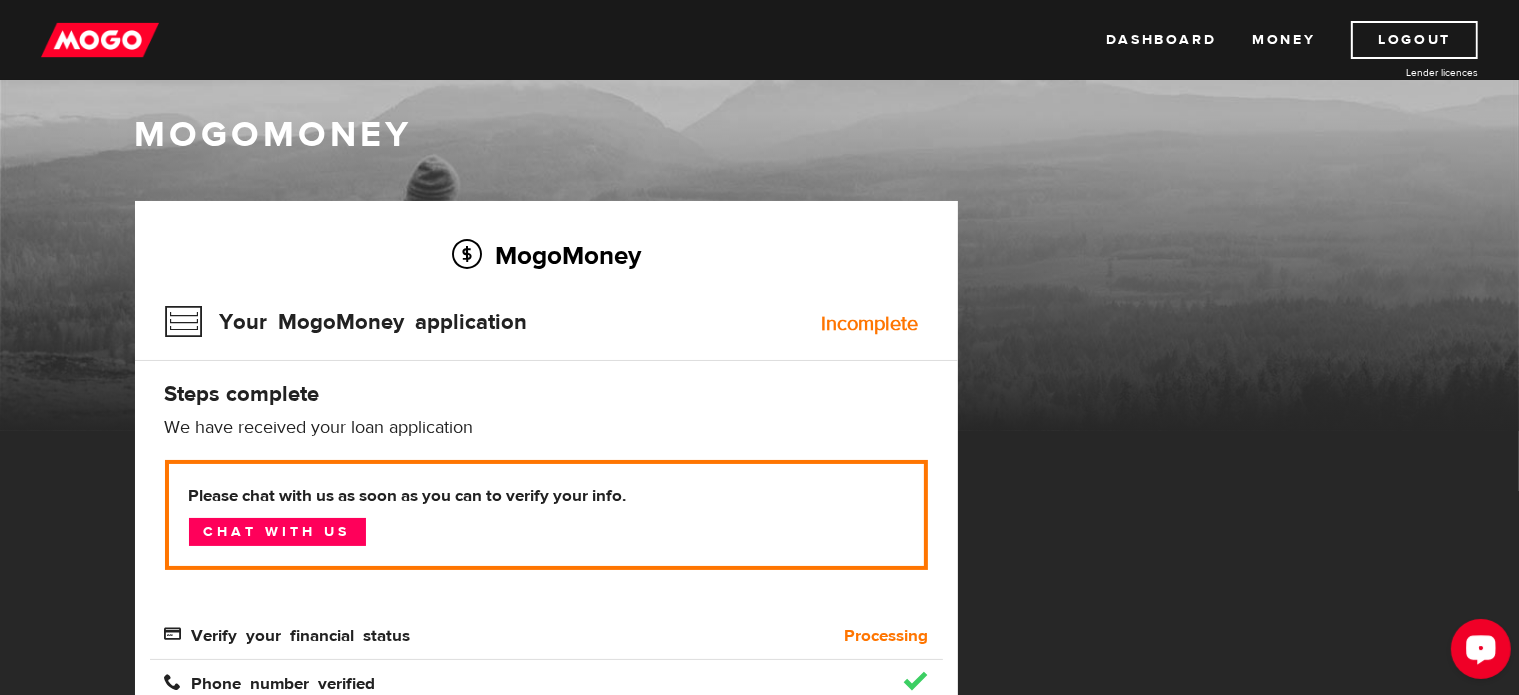click at bounding box center (1480, 648) 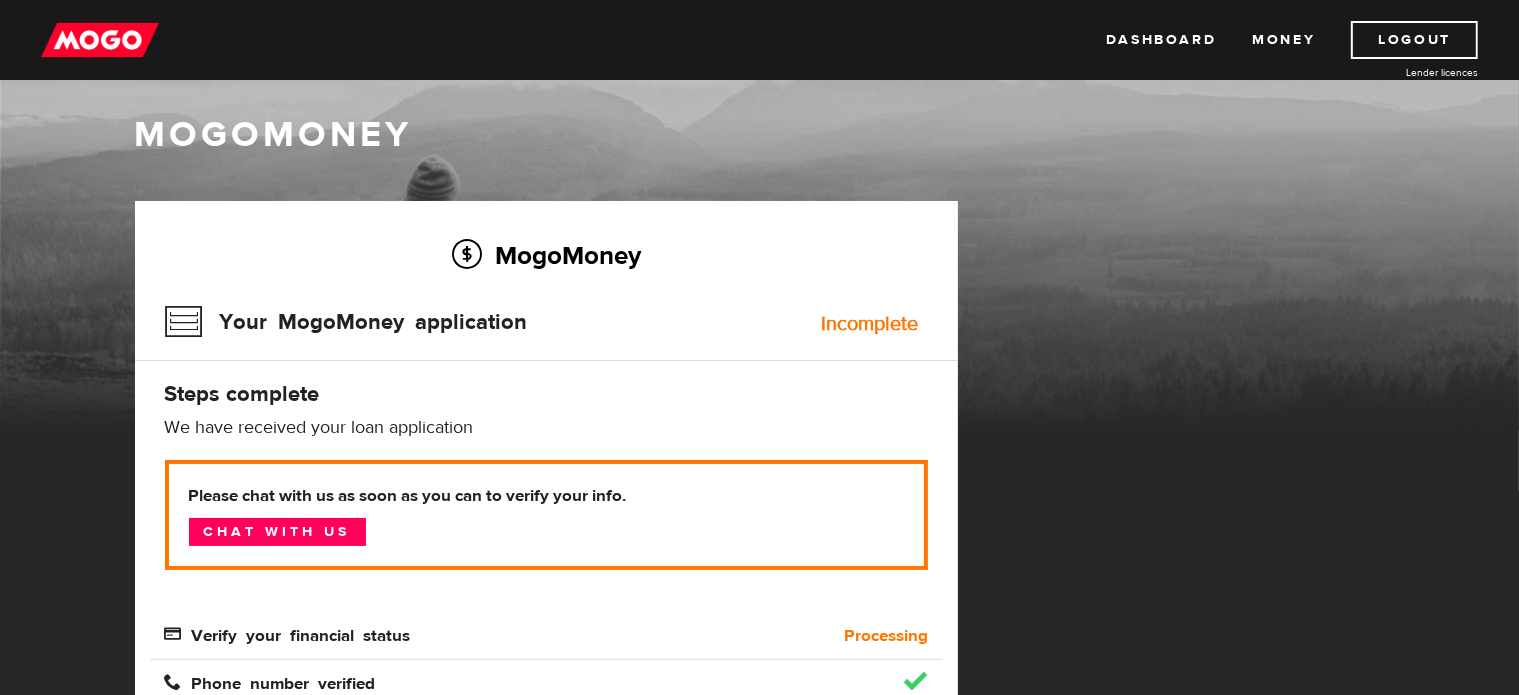 click on "MogoMoney Your MogoMoney application Expired Your MogoMoney credit decision has expired. Looks like you waited too long. Don't worry though, we'll let you know when you get a new offer. MogoMoney Your MogoMoney application Pre-approved You're pre-approved! To get the MogoMoney you've been pre-approved for, continue below! Continue application MogoMoney Your MogoMoney application Incomplete Steps complete We have received your loan application We could not verify your financial status Please chat with us as soon as you can to verify your info.           Chat with us Verify your financial status Processing Verify your financial status Verify Financial status verified Verify your phone number Verify Phone number verified MogoMoney Your MogoMoney application Not approved Sorry we can't lend to you at this time  Learn more MogoMoney Your MogoMoney application Congrats, your application is complete! Please chat with us as soon as you can to finalize your loan details. Chat with us MogoMoney Agreements MogoMoney" at bounding box center [760, 483] 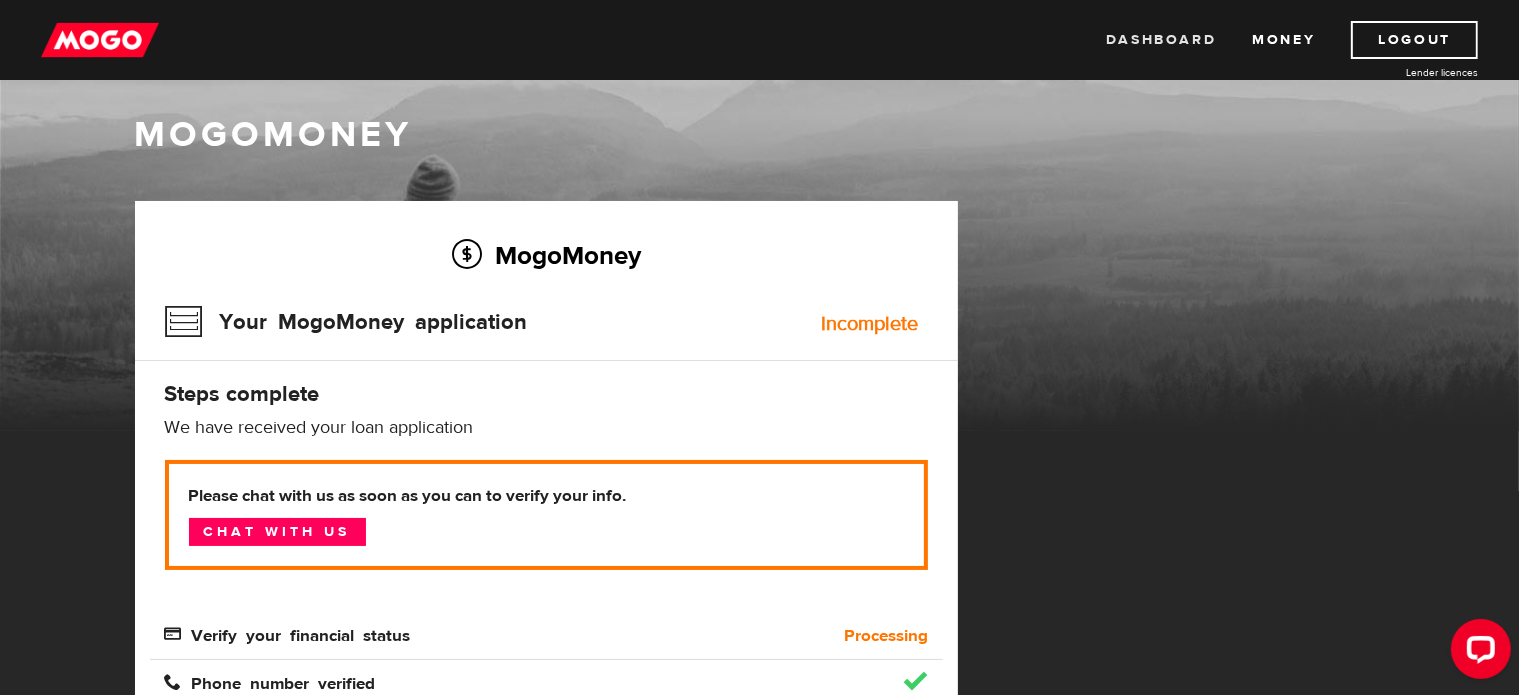 click on "Dashboard" at bounding box center (1161, 40) 